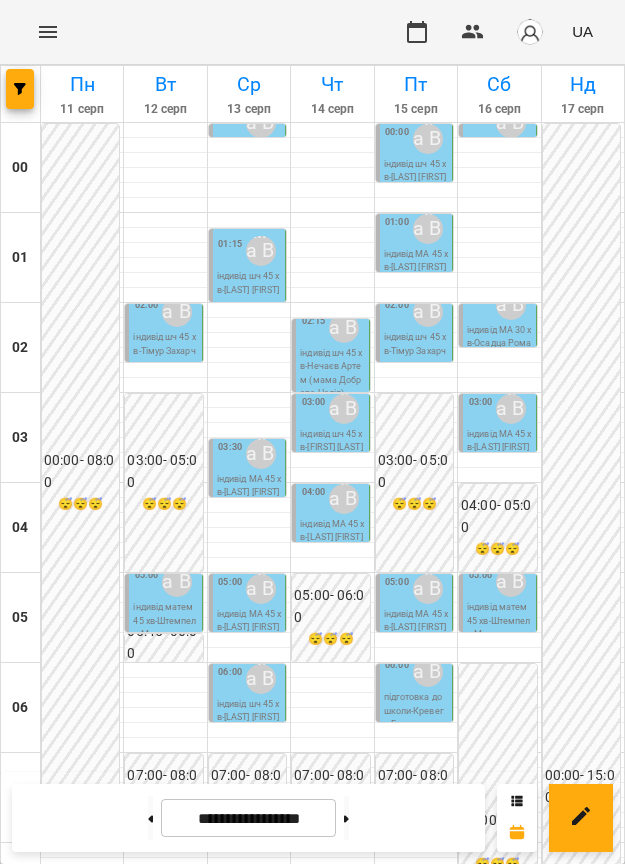 scroll, scrollTop: 0, scrollLeft: 0, axis: both 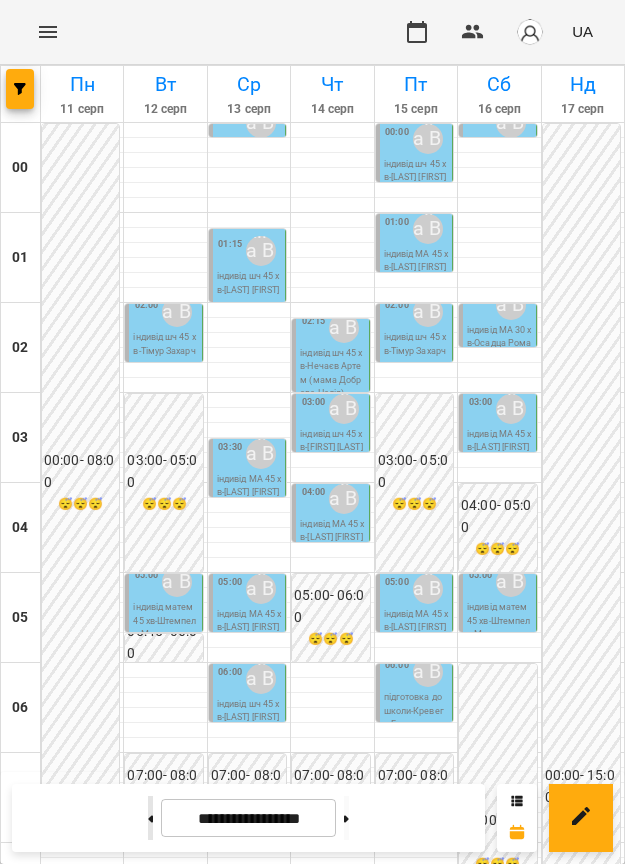 click at bounding box center (150, 818) 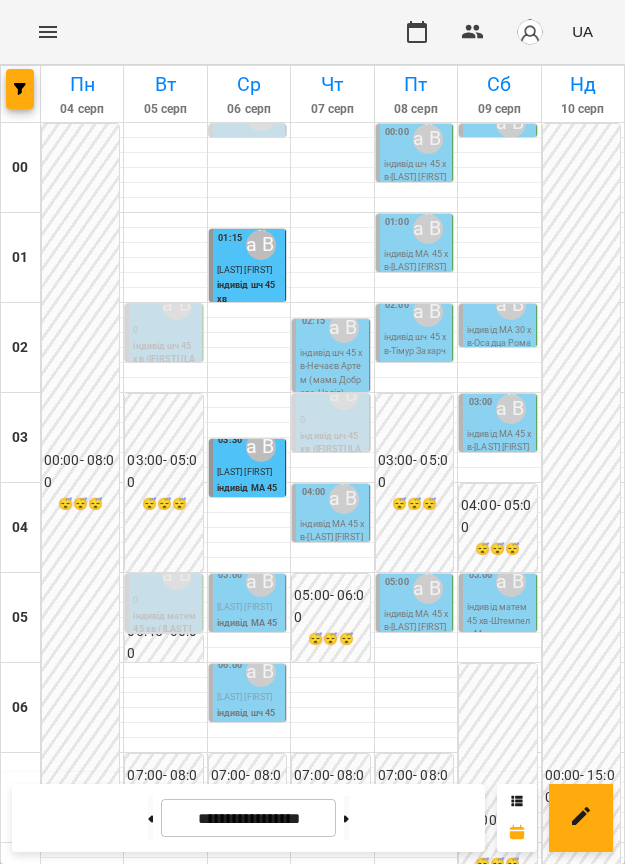 scroll, scrollTop: 0, scrollLeft: 0, axis: both 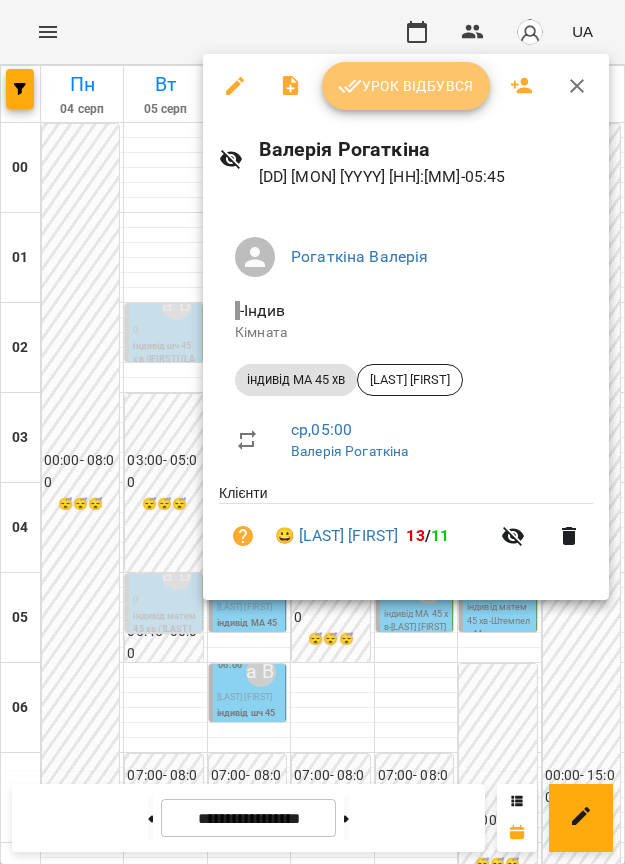 click on "Урок відбувся" at bounding box center [406, 86] 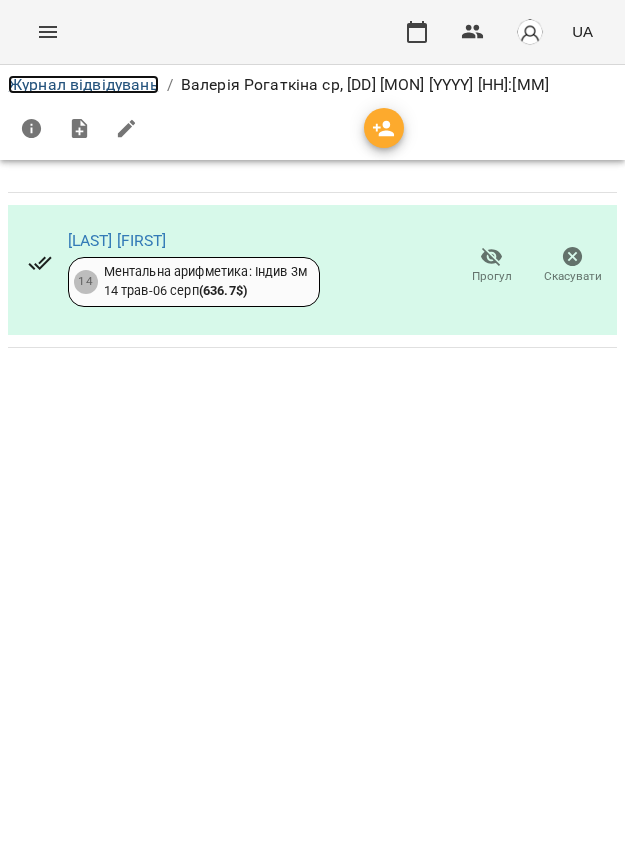 click on "Журнал відвідувань" at bounding box center [83, 84] 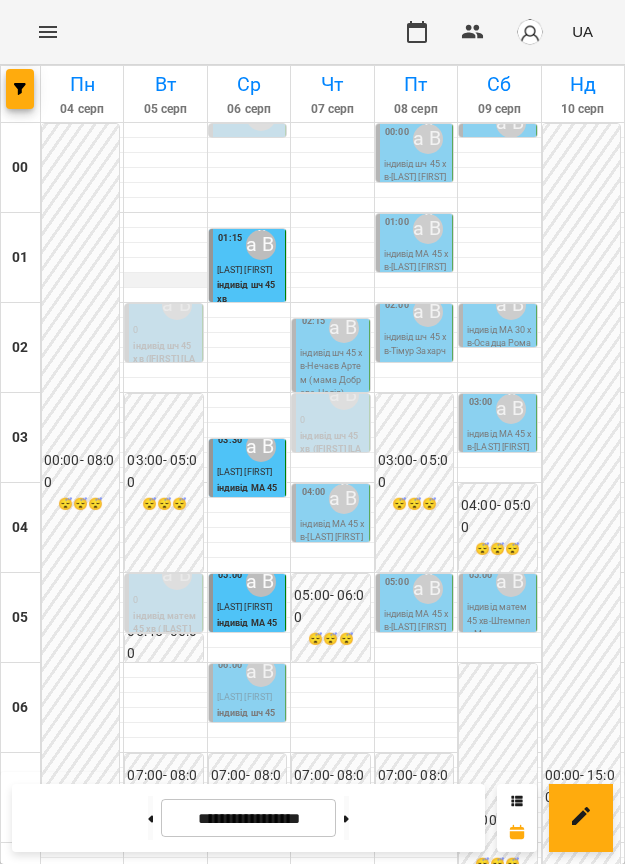 scroll, scrollTop: 250, scrollLeft: 0, axis: vertical 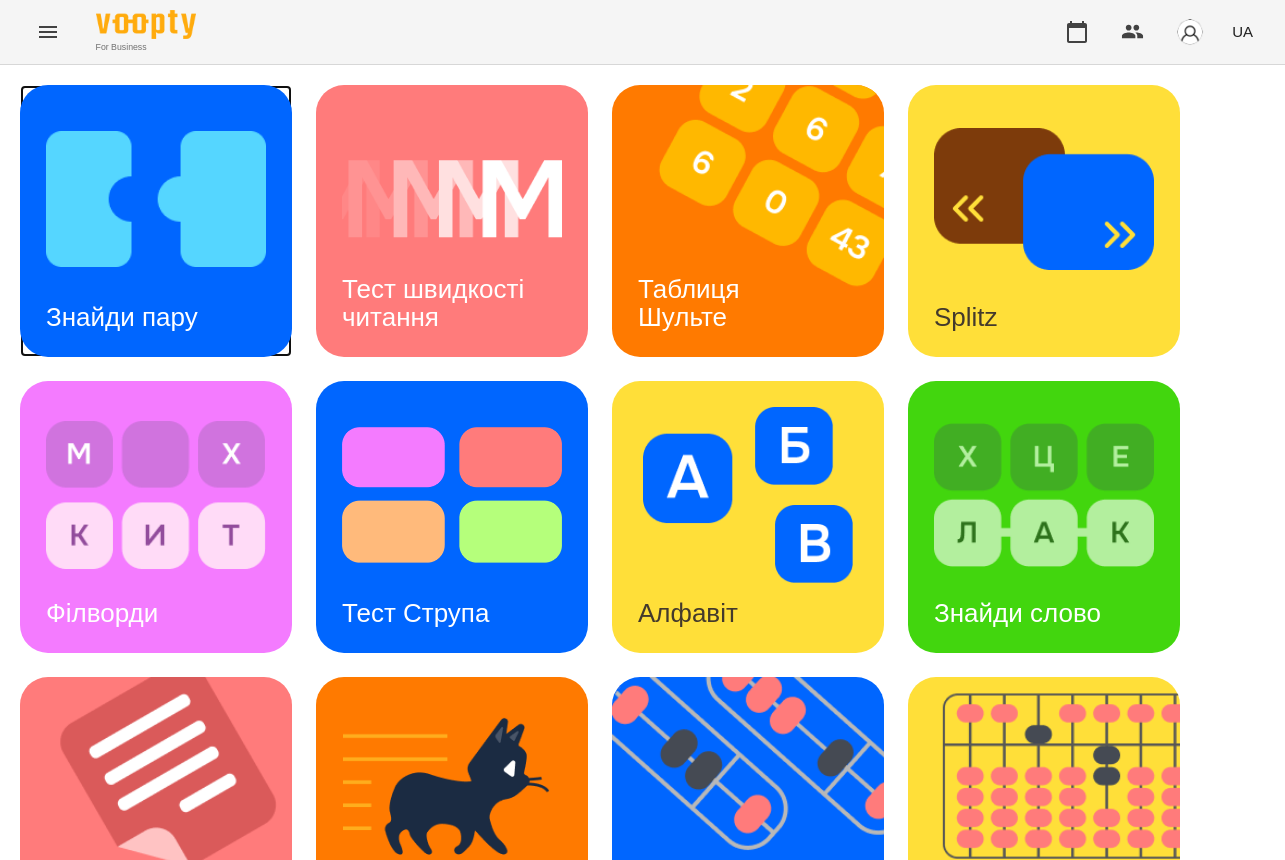 click at bounding box center (156, 199) 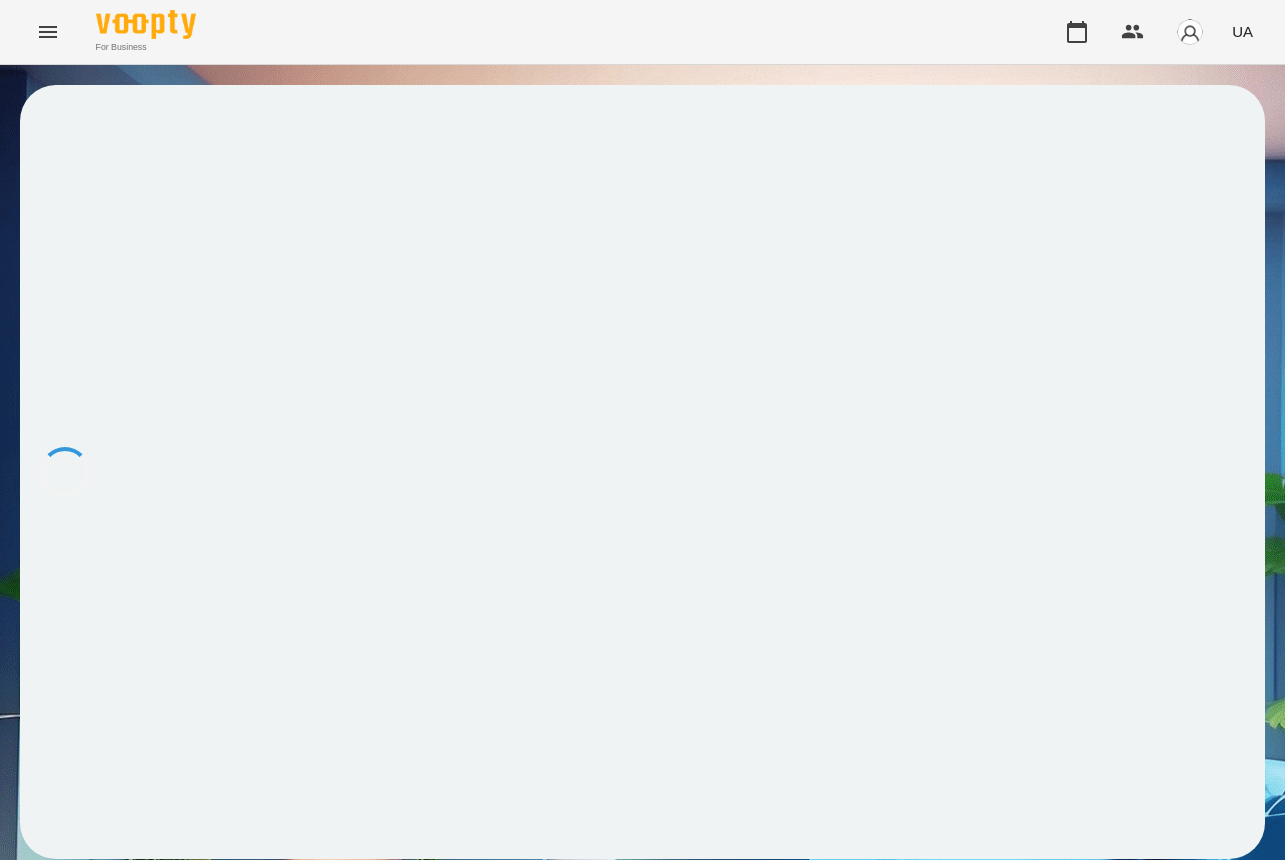 click at bounding box center [642, 472] 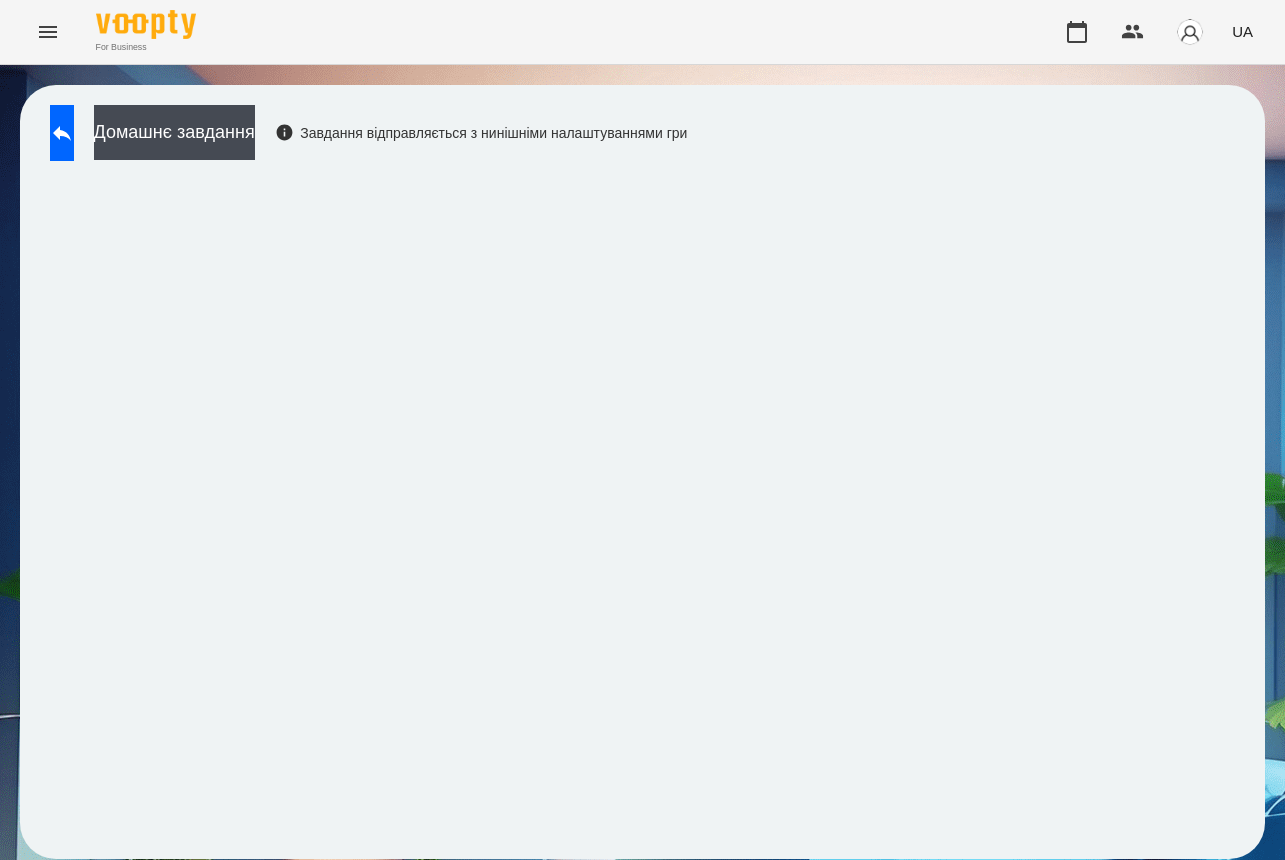 click at bounding box center [62, 133] 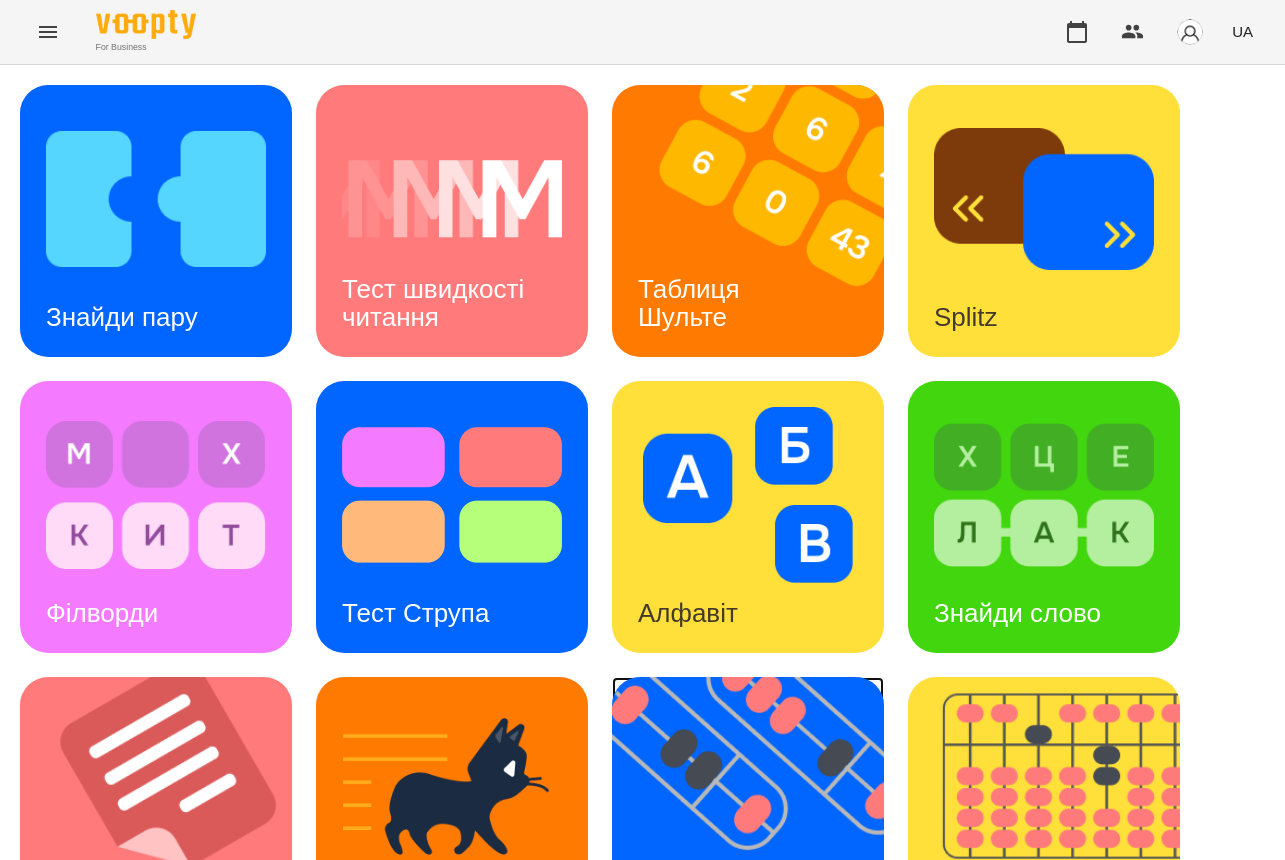 click at bounding box center [760, 813] 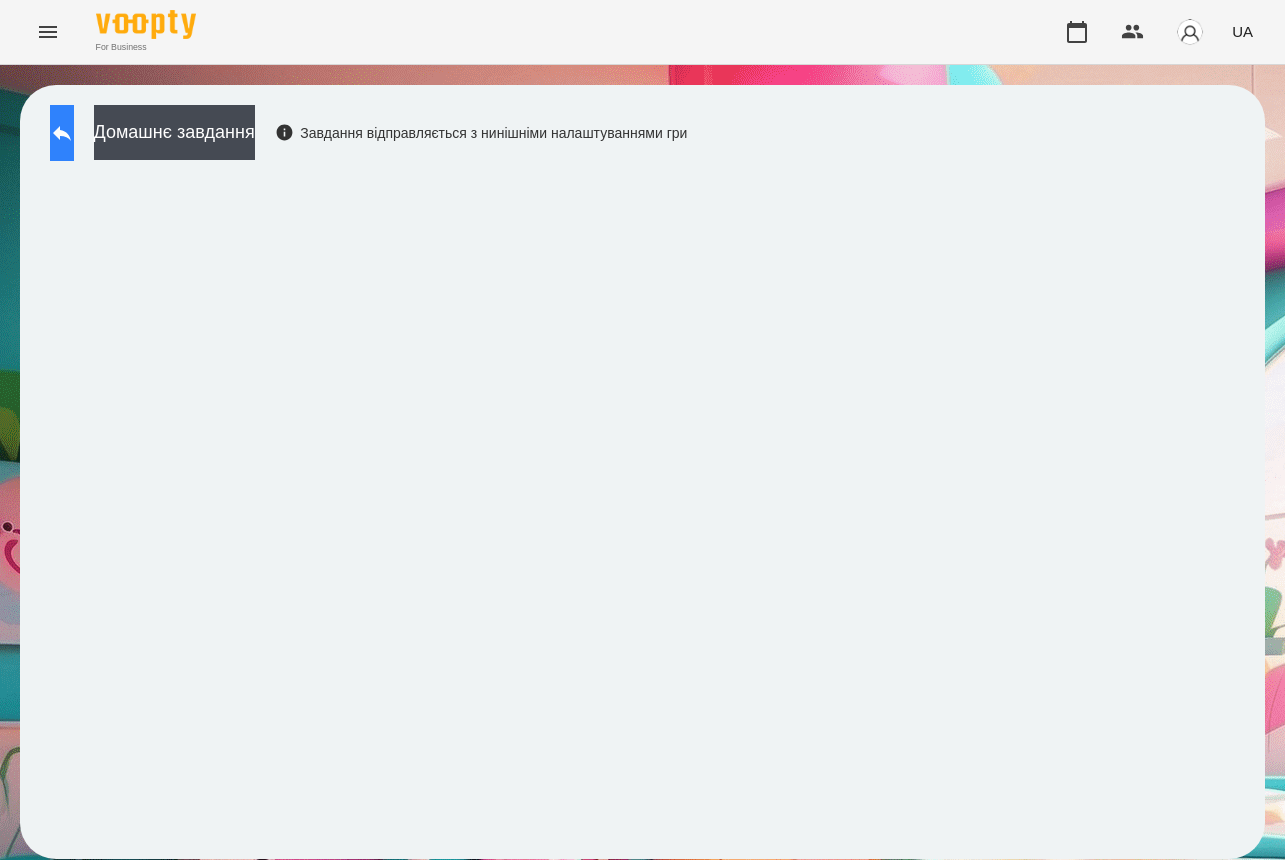click 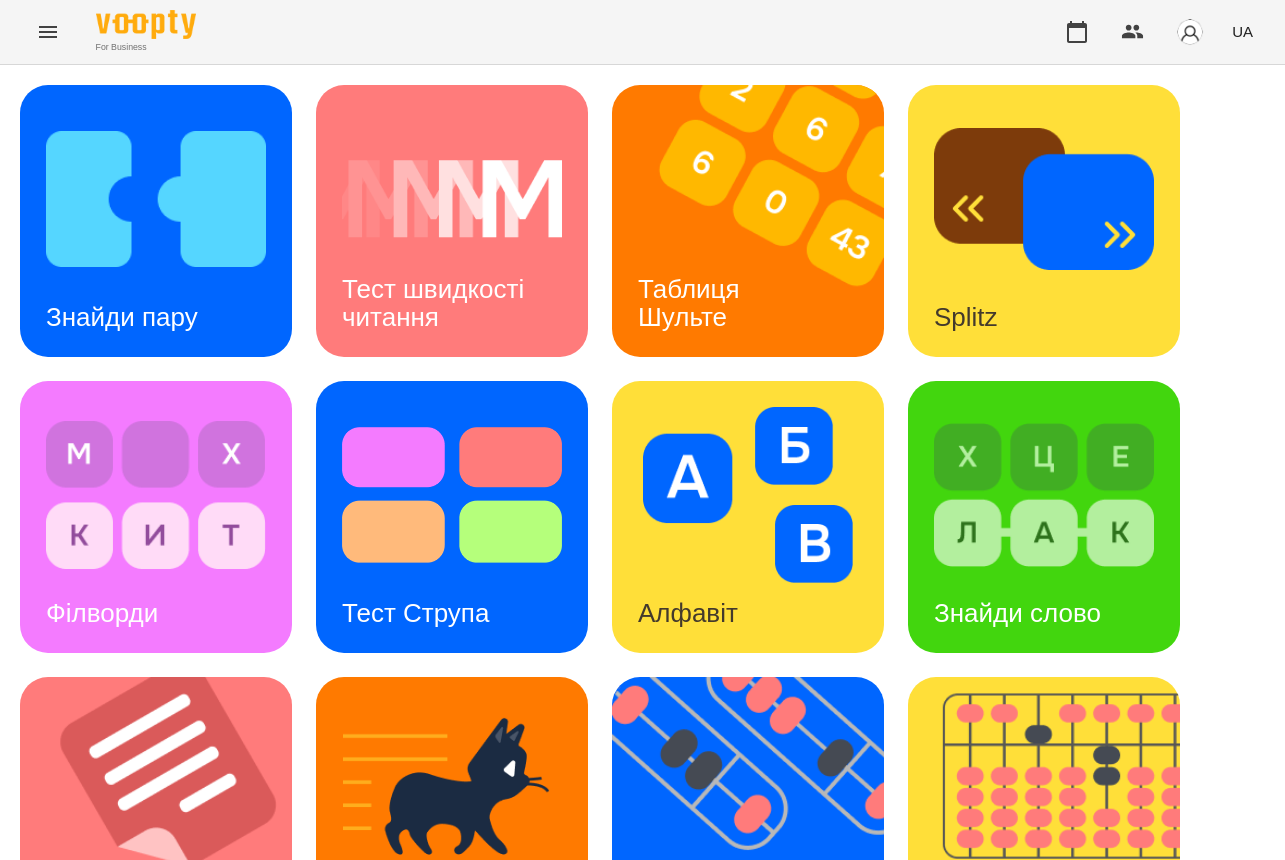scroll, scrollTop: 625, scrollLeft: 0, axis: vertical 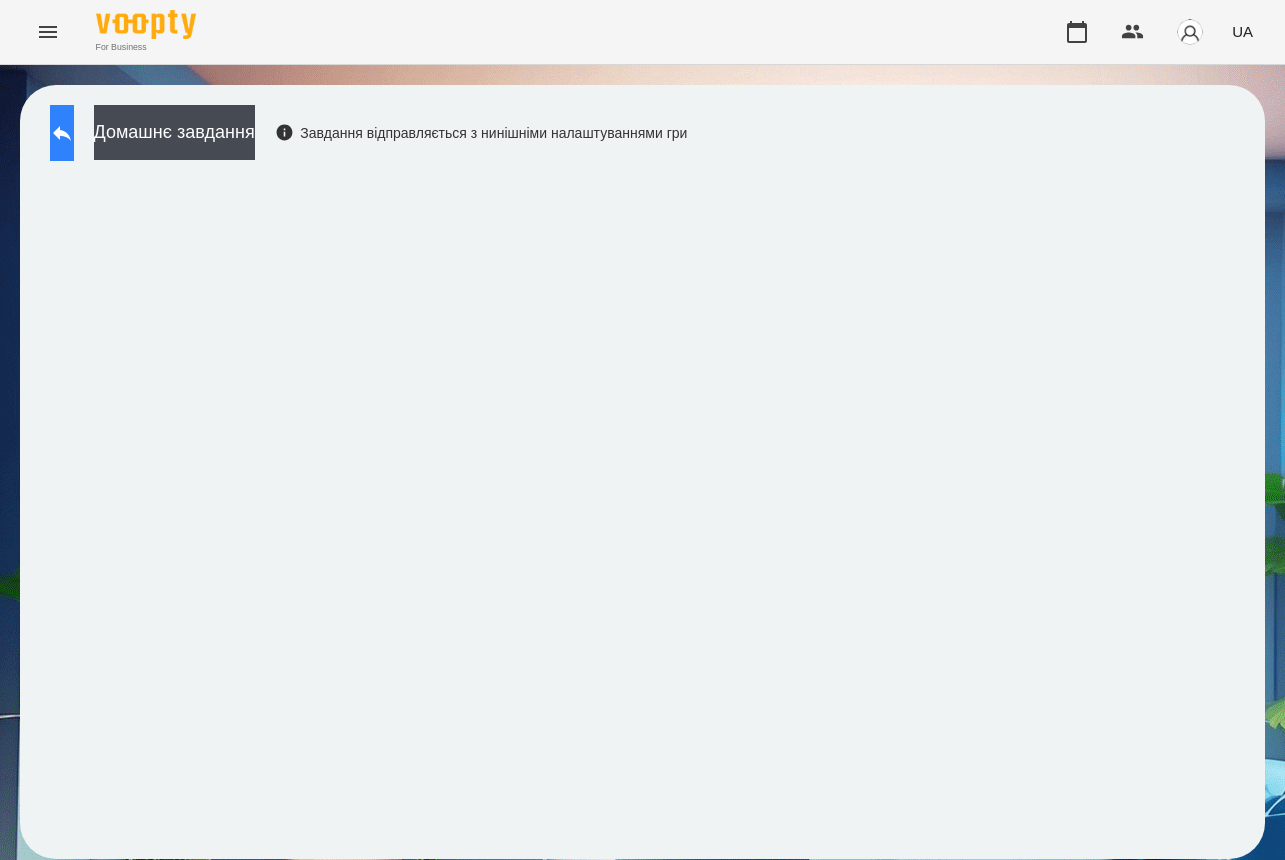 click at bounding box center (62, 133) 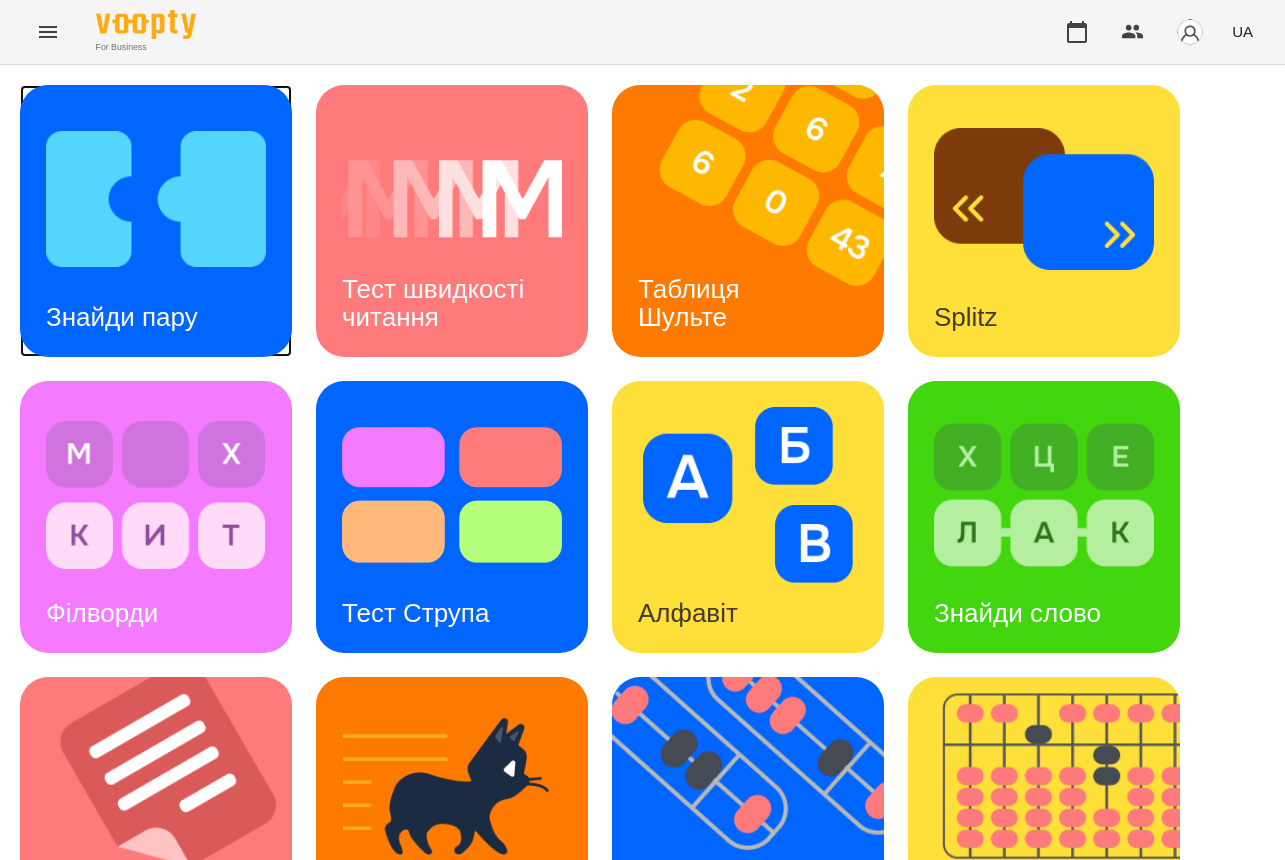 click at bounding box center (156, 199) 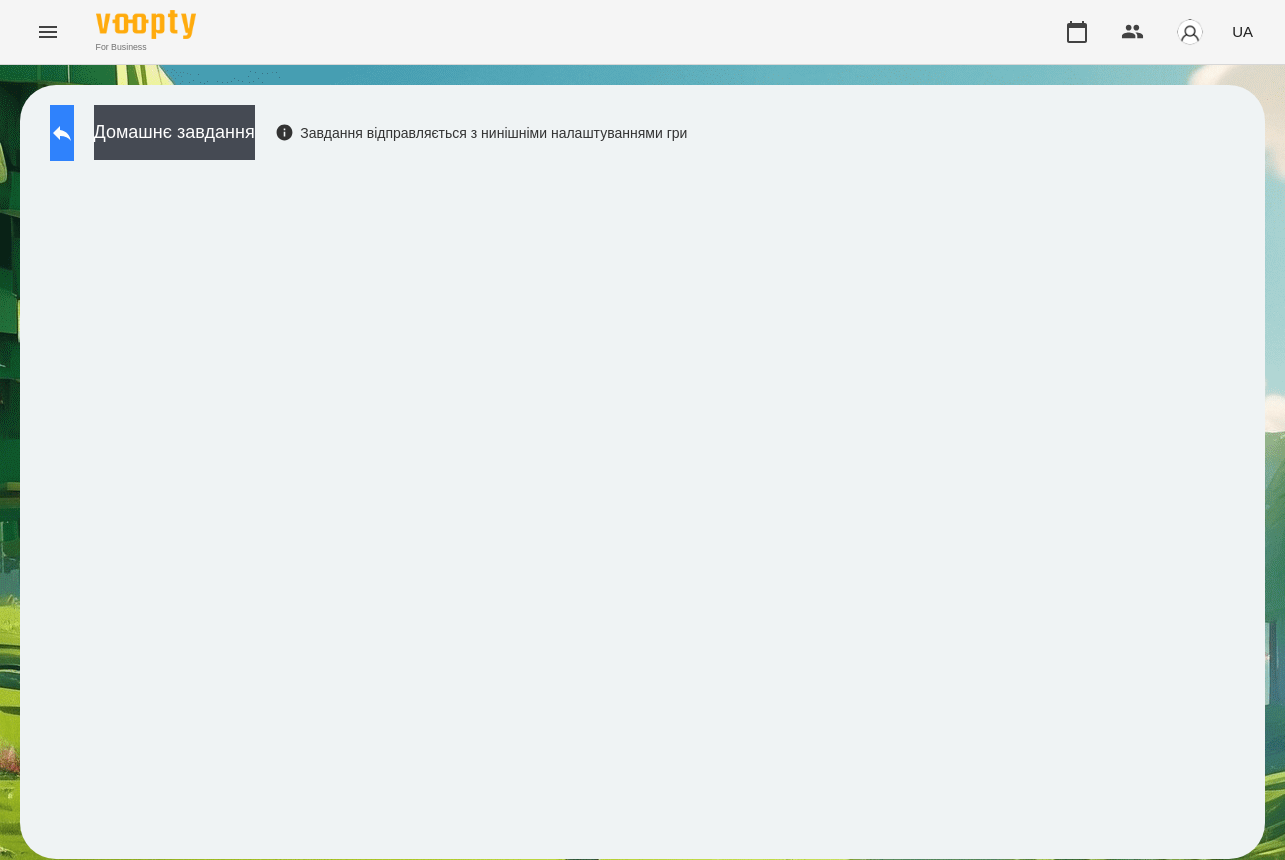 click 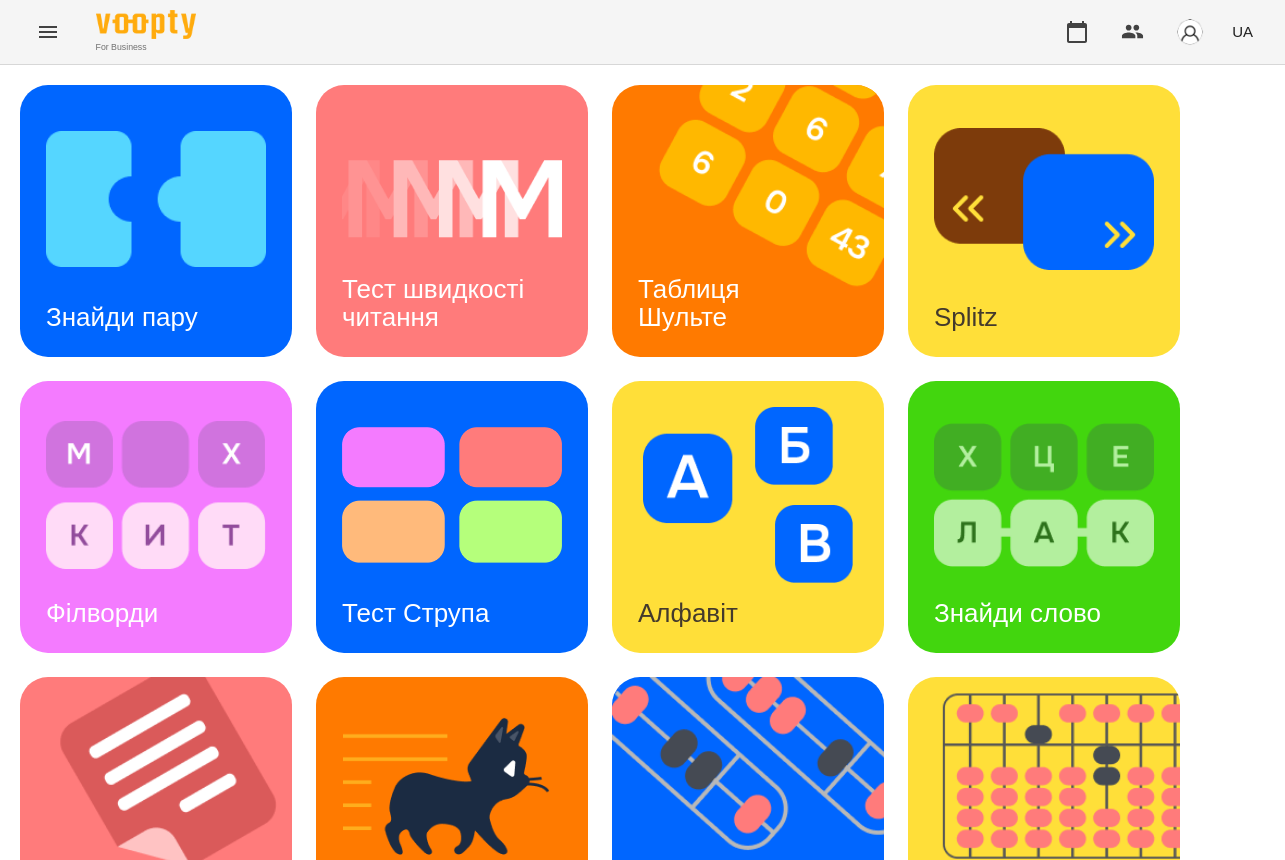 scroll, scrollTop: 701, scrollLeft: 0, axis: vertical 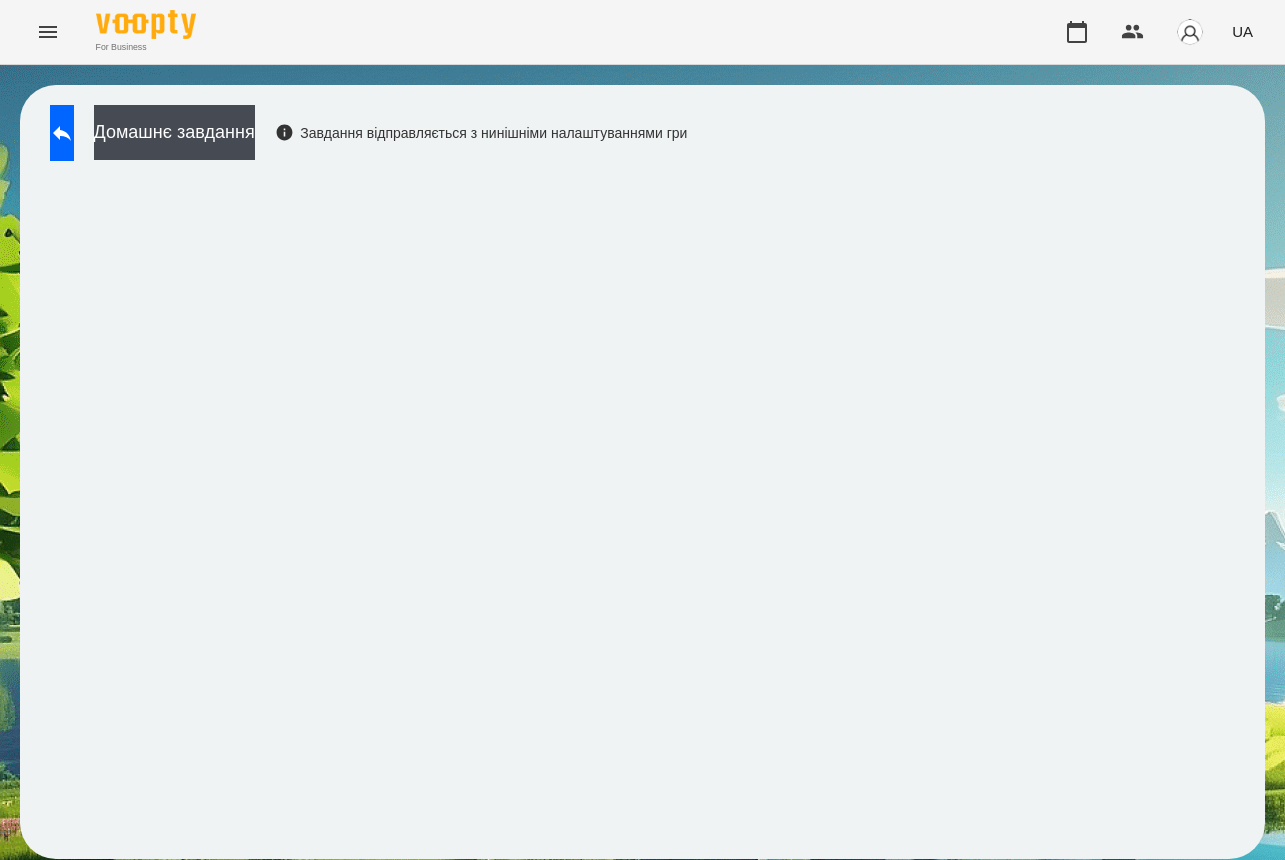 click on "Домашнє завдання Завдання відправляється з нинішніми налаштуваннями гри" at bounding box center [363, 138] 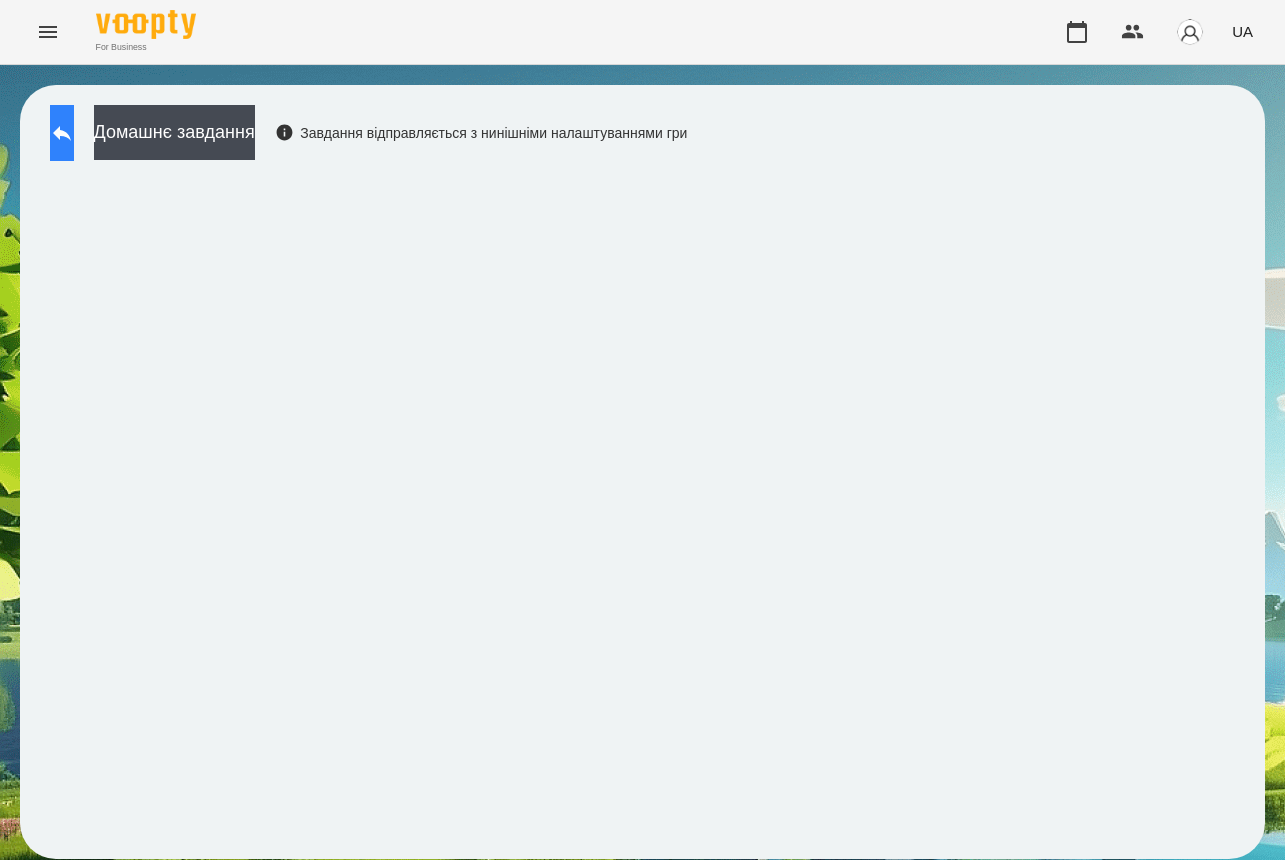 click at bounding box center [62, 133] 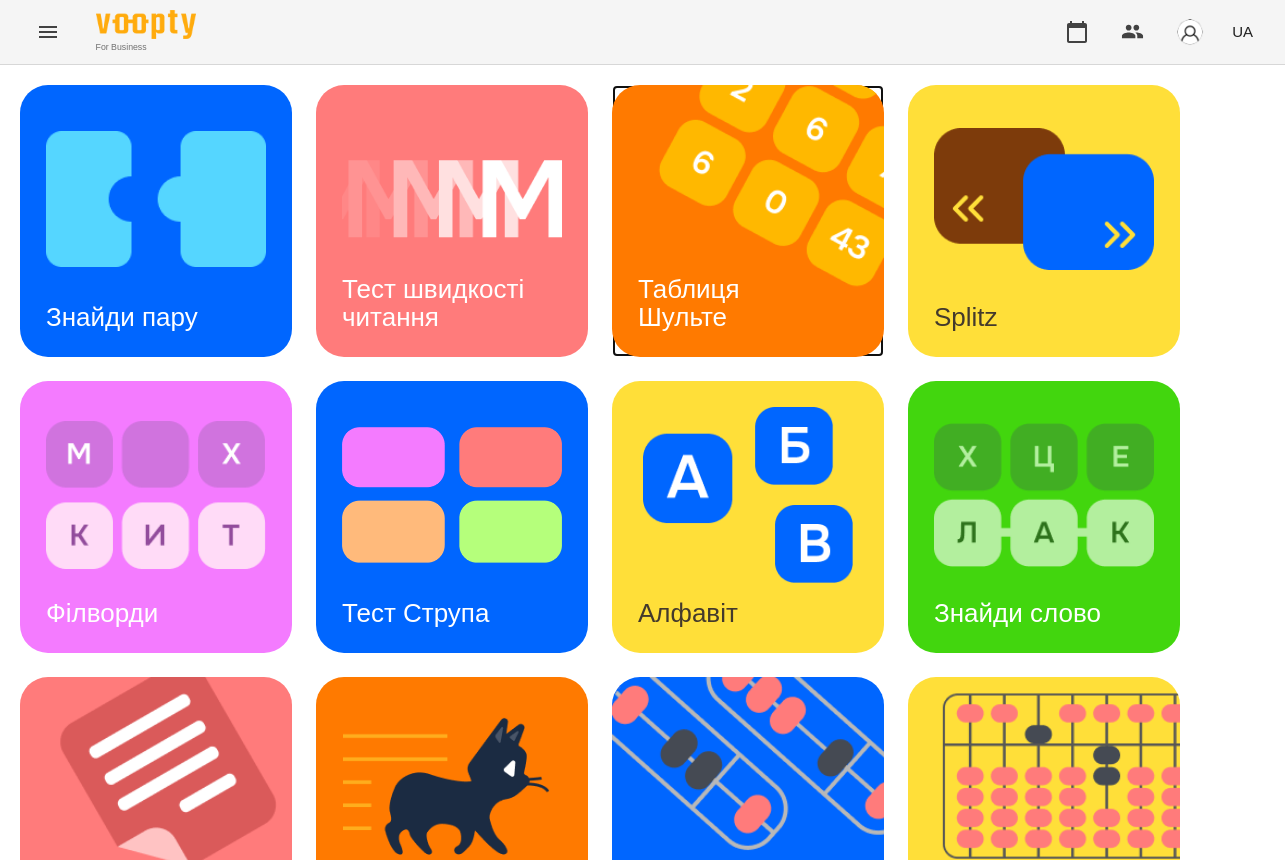 click at bounding box center [760, 221] 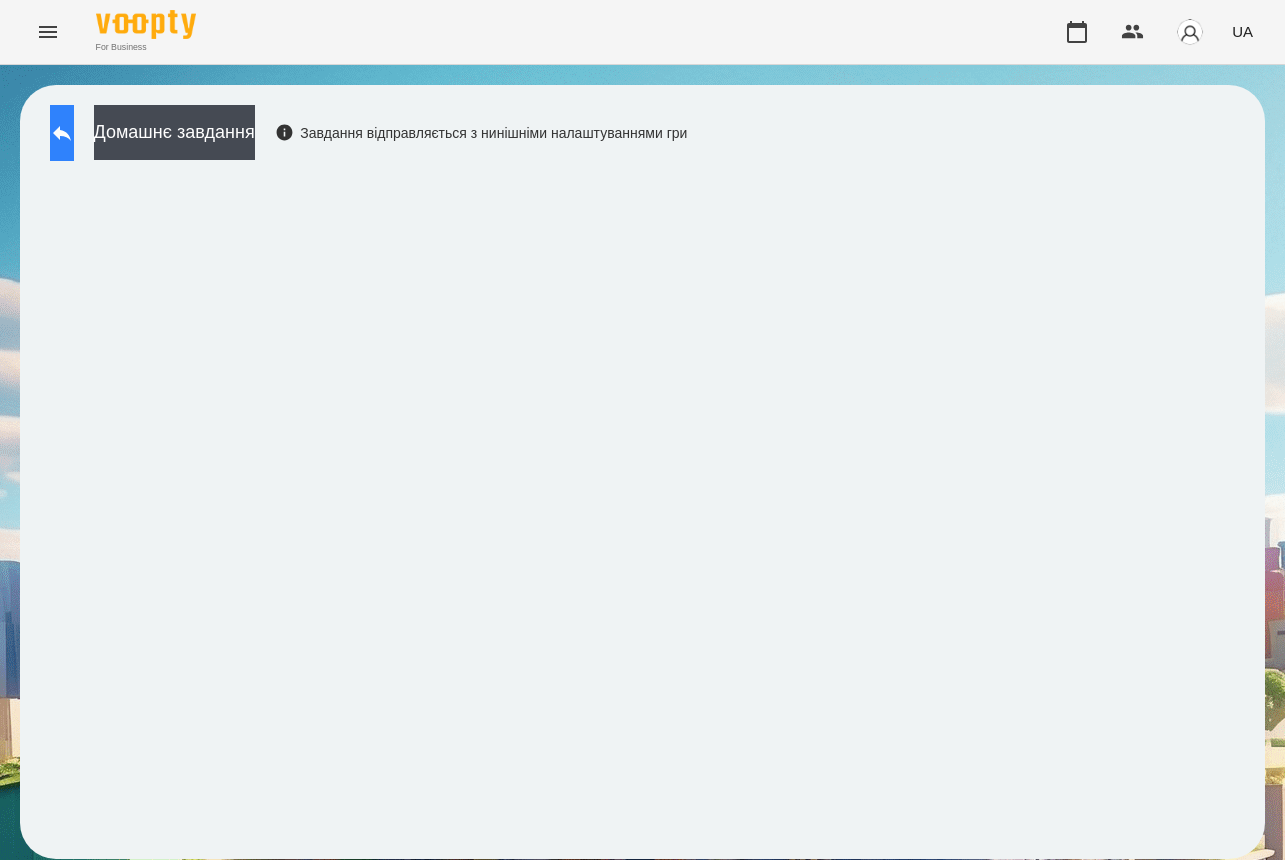 click at bounding box center [62, 133] 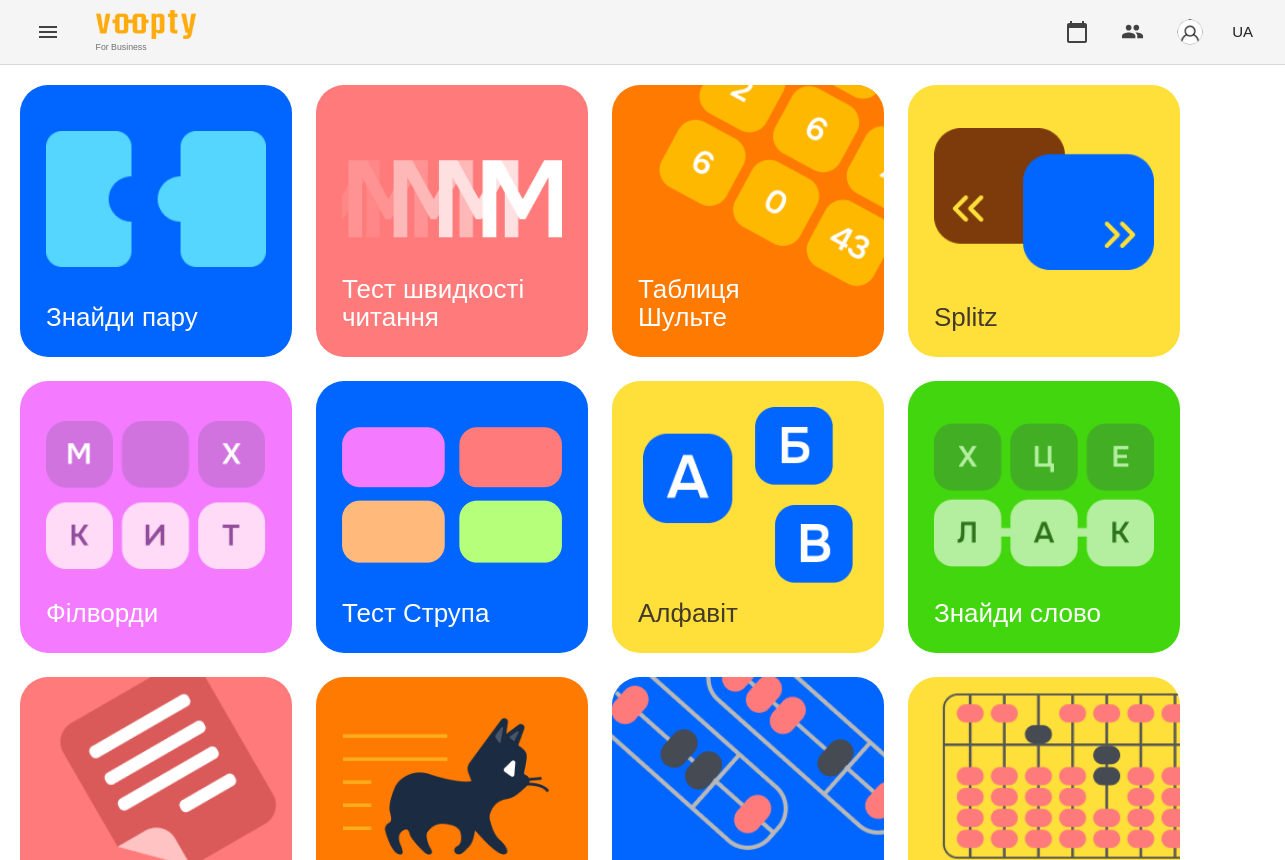 scroll, scrollTop: 701, scrollLeft: 0, axis: vertical 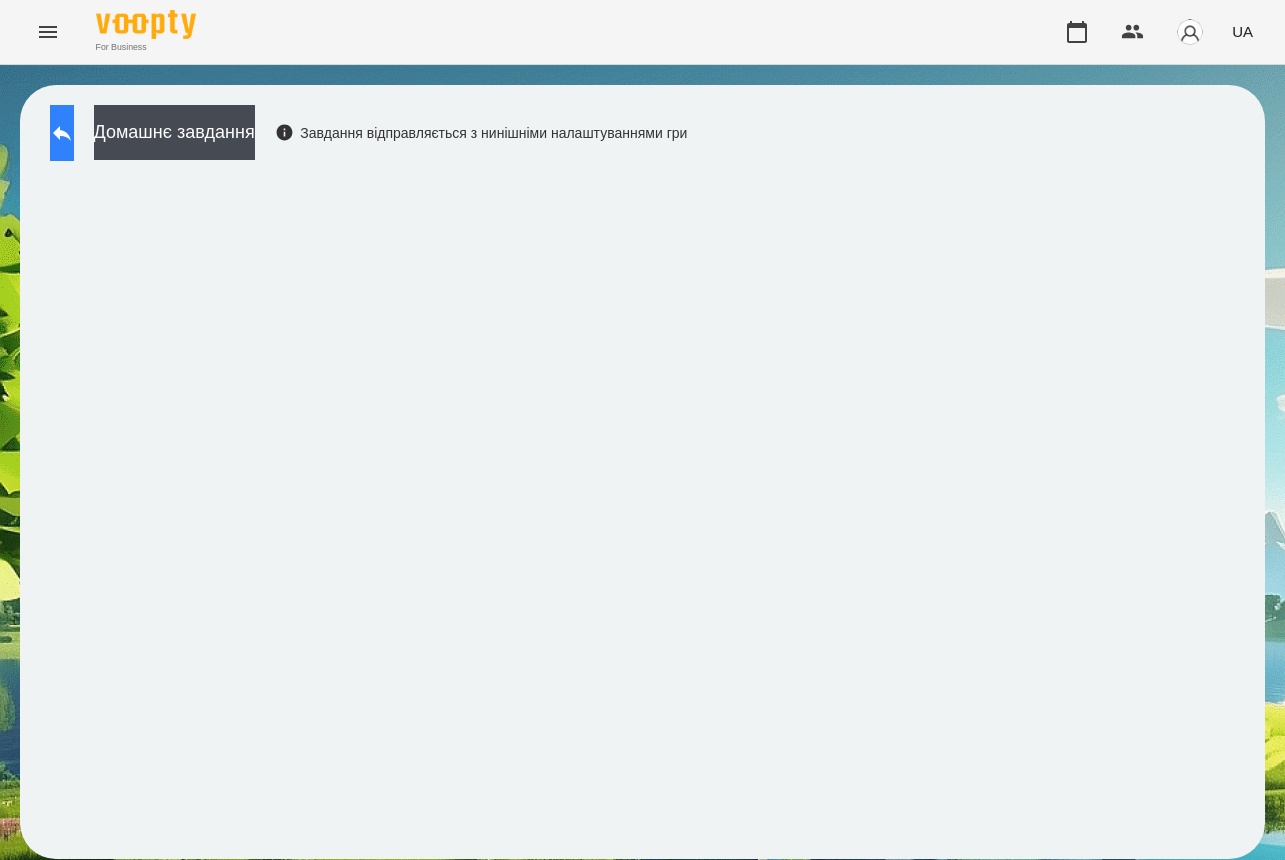 click 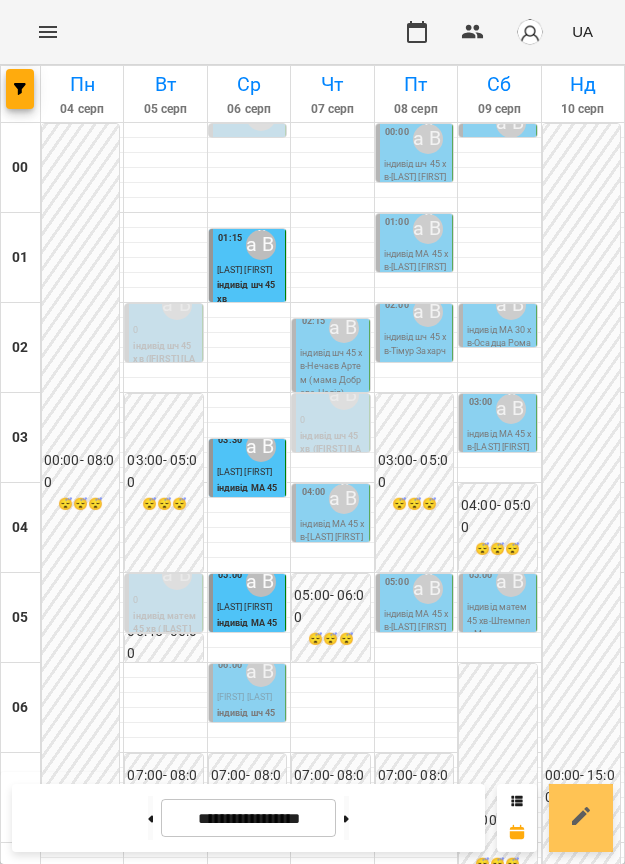 scroll, scrollTop: 0, scrollLeft: 0, axis: both 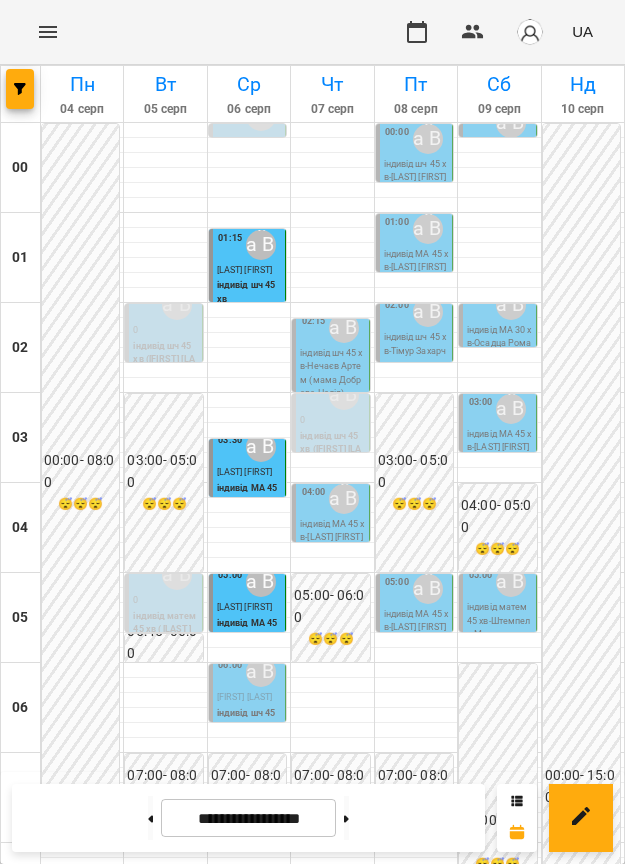 click on "Дутов Данило" at bounding box center (244, 697) 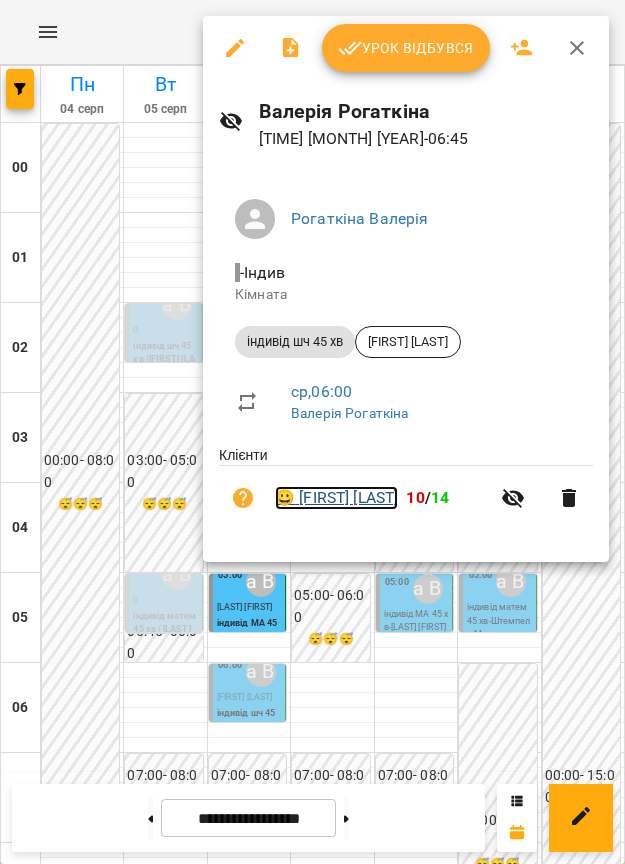 click on "😀   Дутов Данило" at bounding box center (336, 498) 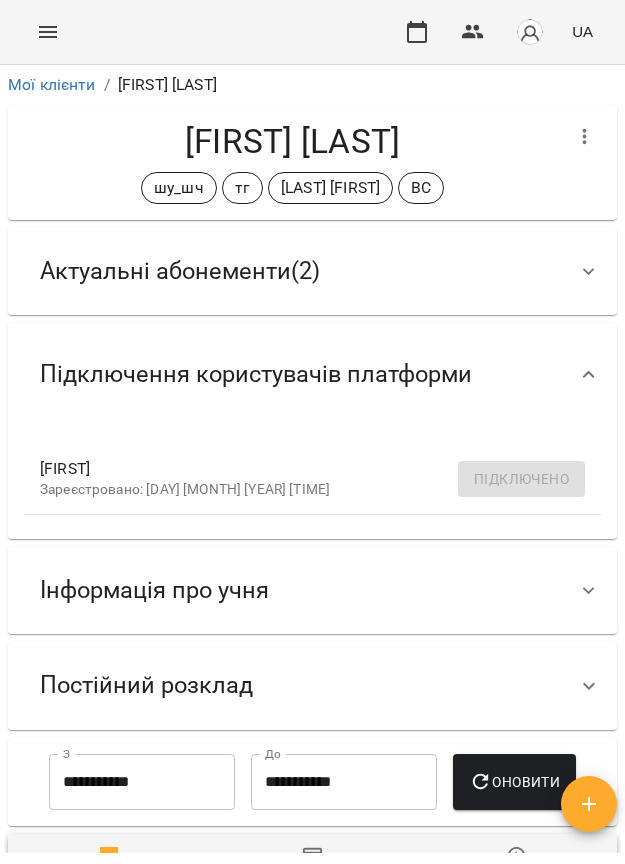 click on "Актуальні абонементи ( 2 )" at bounding box center (180, 271) 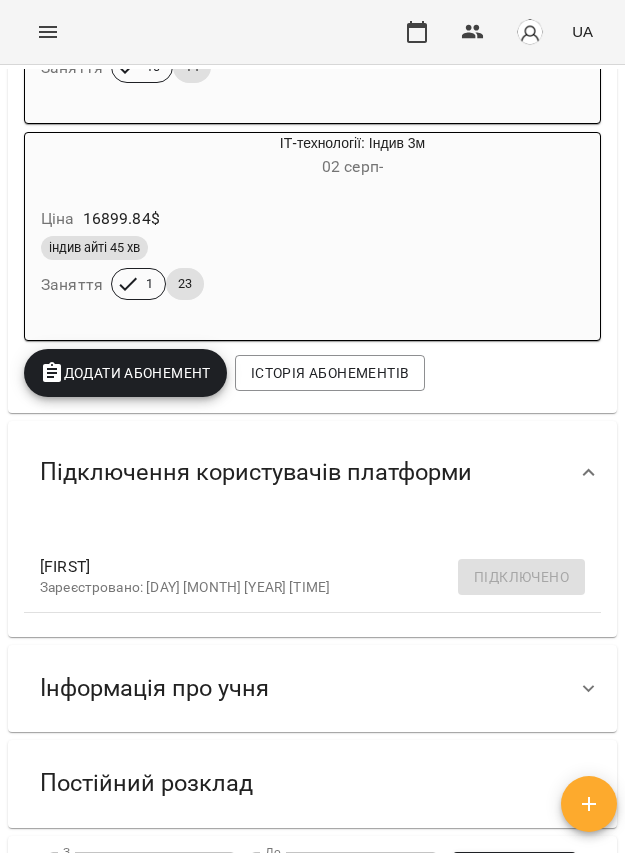 scroll, scrollTop: 375, scrollLeft: 0, axis: vertical 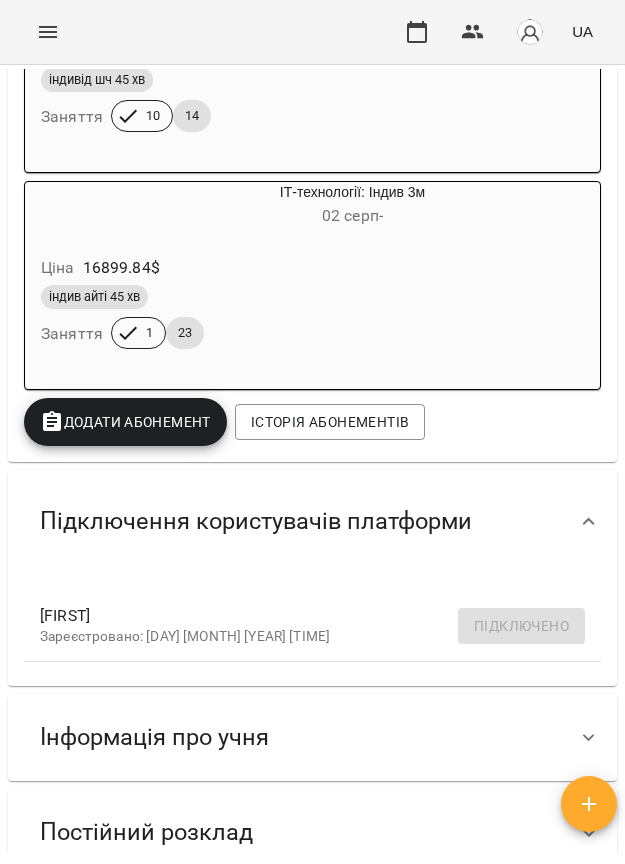 click on "Інформація про учня" at bounding box center [154, 737] 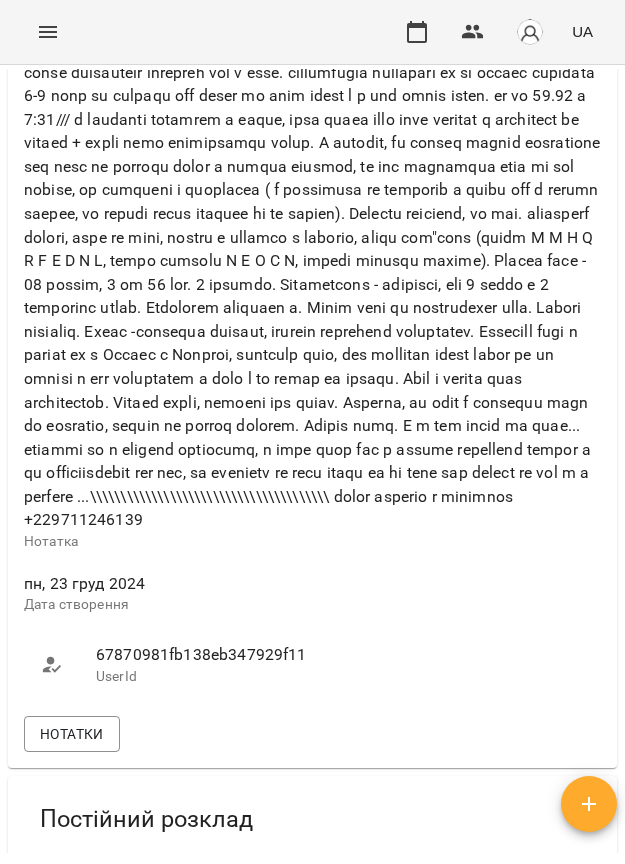 scroll, scrollTop: 1500, scrollLeft: 0, axis: vertical 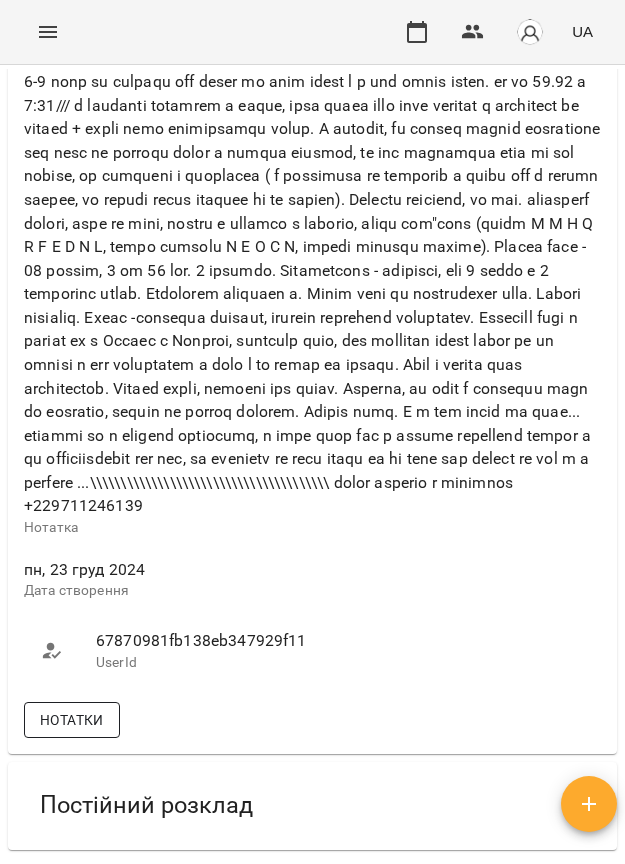 click on "Нотатки" at bounding box center [72, 720] 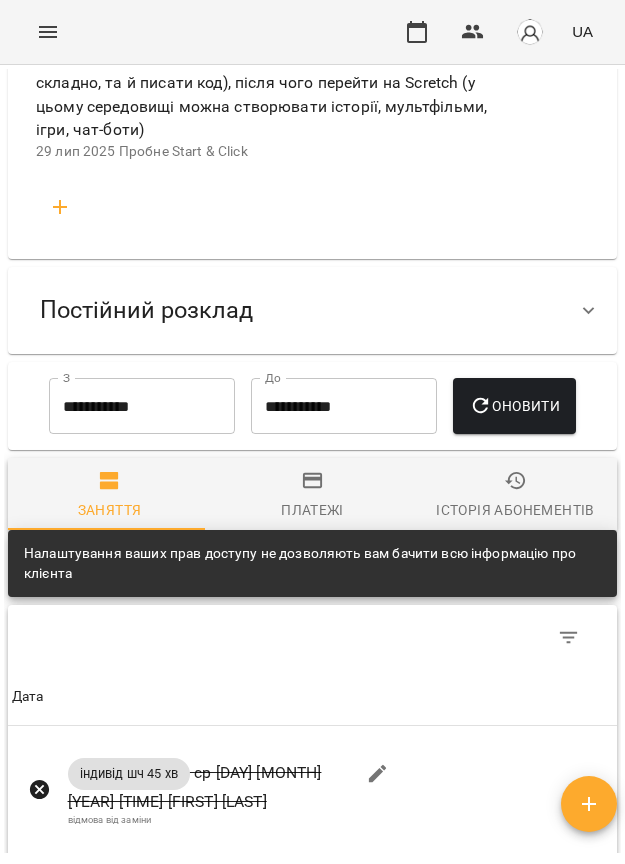 scroll, scrollTop: 3875, scrollLeft: 0, axis: vertical 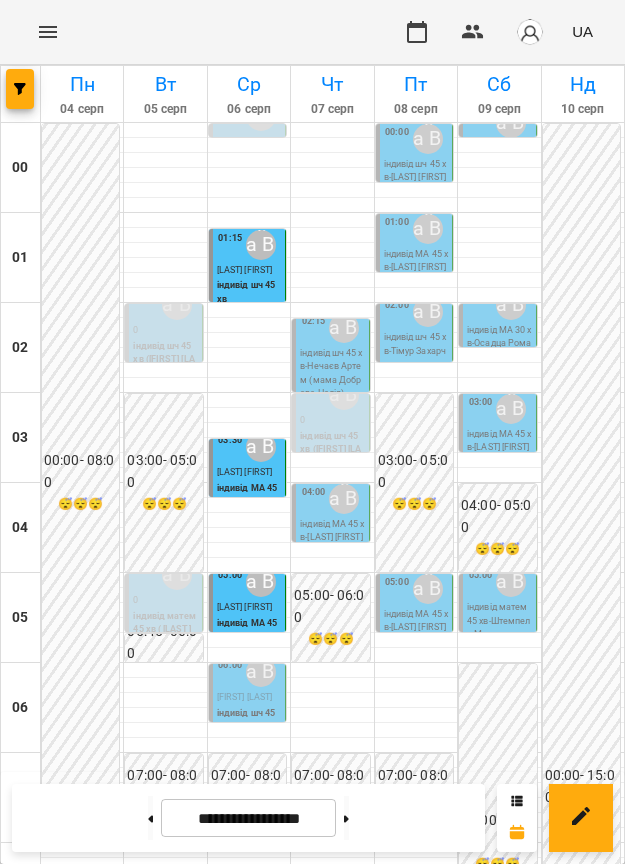 click on "Іванюк Даніель" at bounding box center (249, 1238) 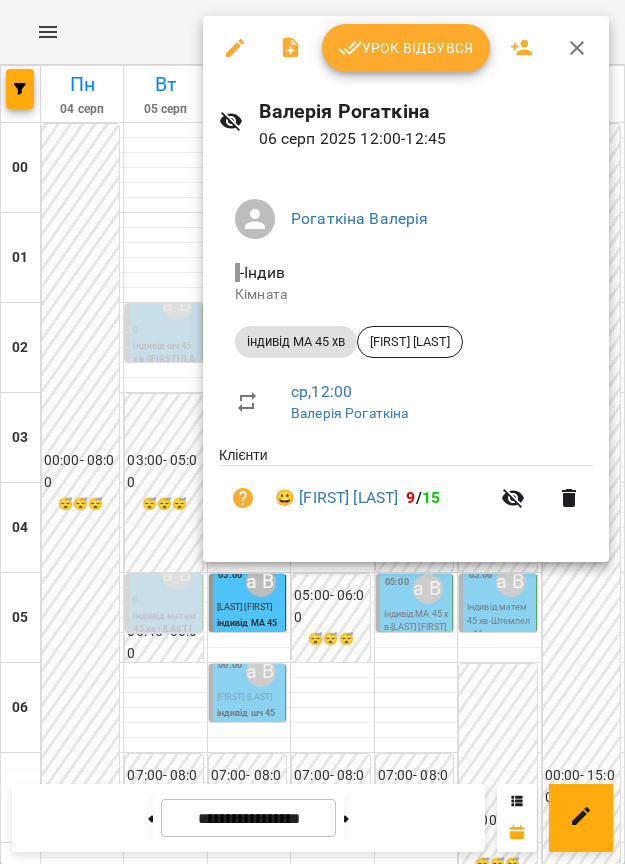 click at bounding box center (312, 432) 